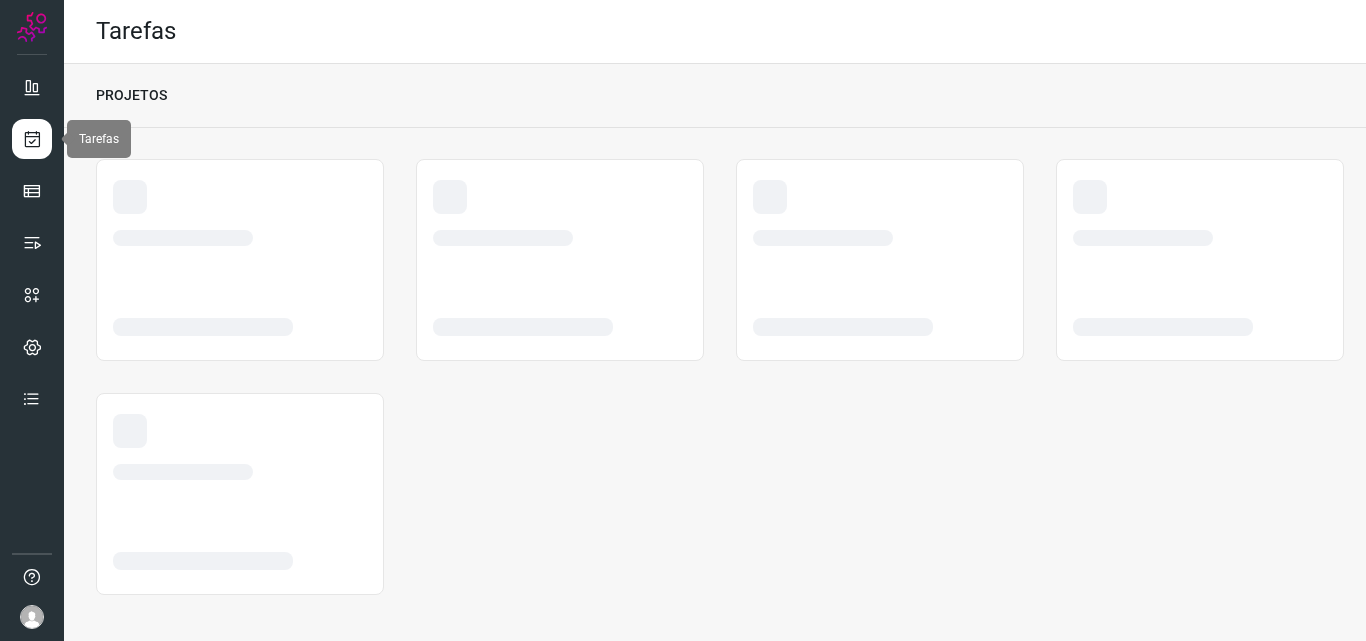 scroll, scrollTop: 0, scrollLeft: 0, axis: both 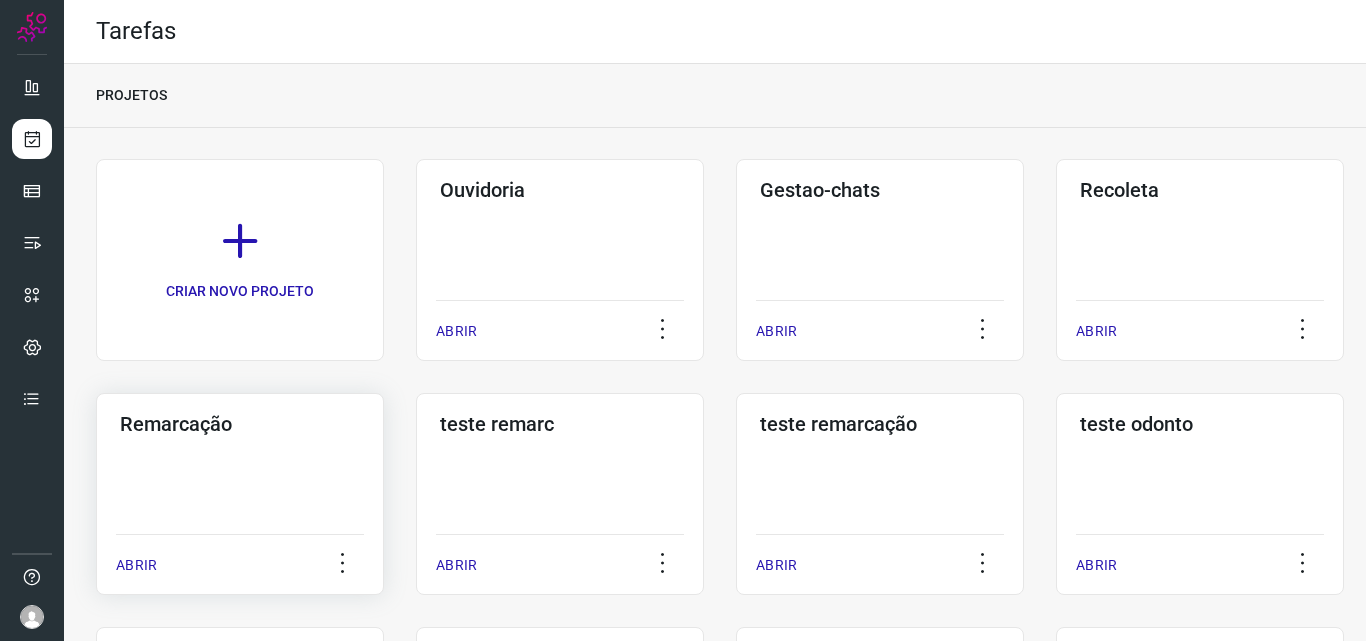 click on "Remarcação  ABRIR" 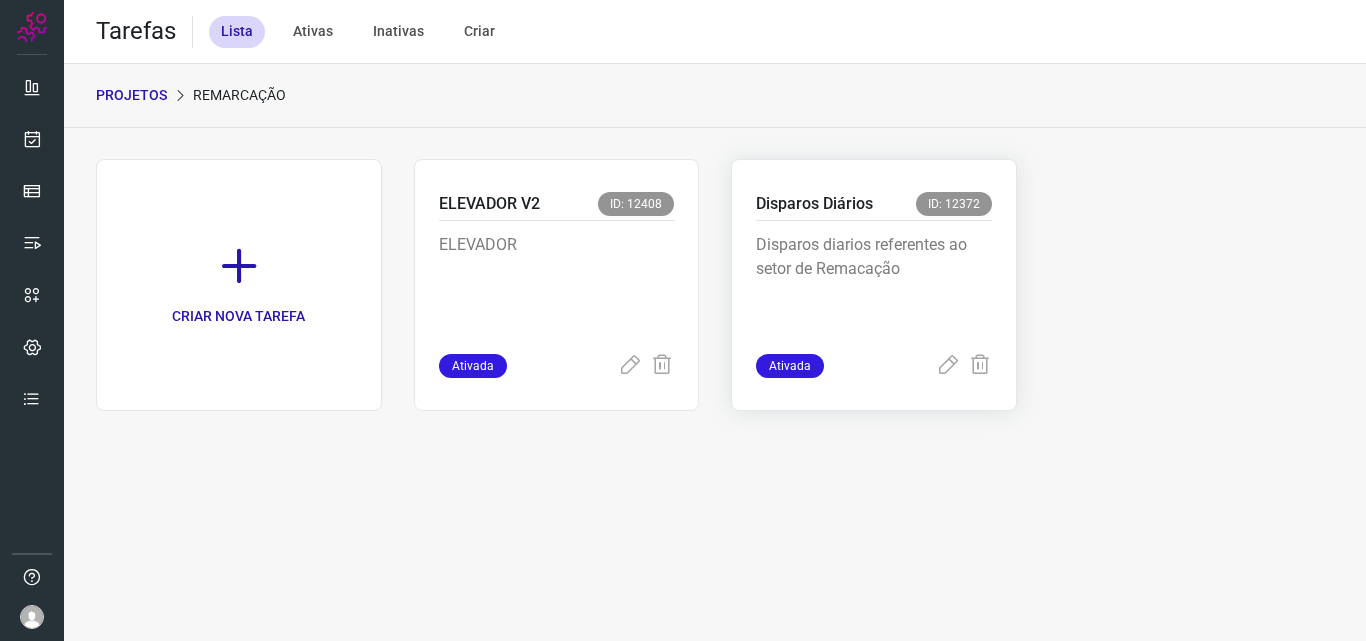 click on "Disparos diarios referentes ao setor de Remacação" at bounding box center (874, 283) 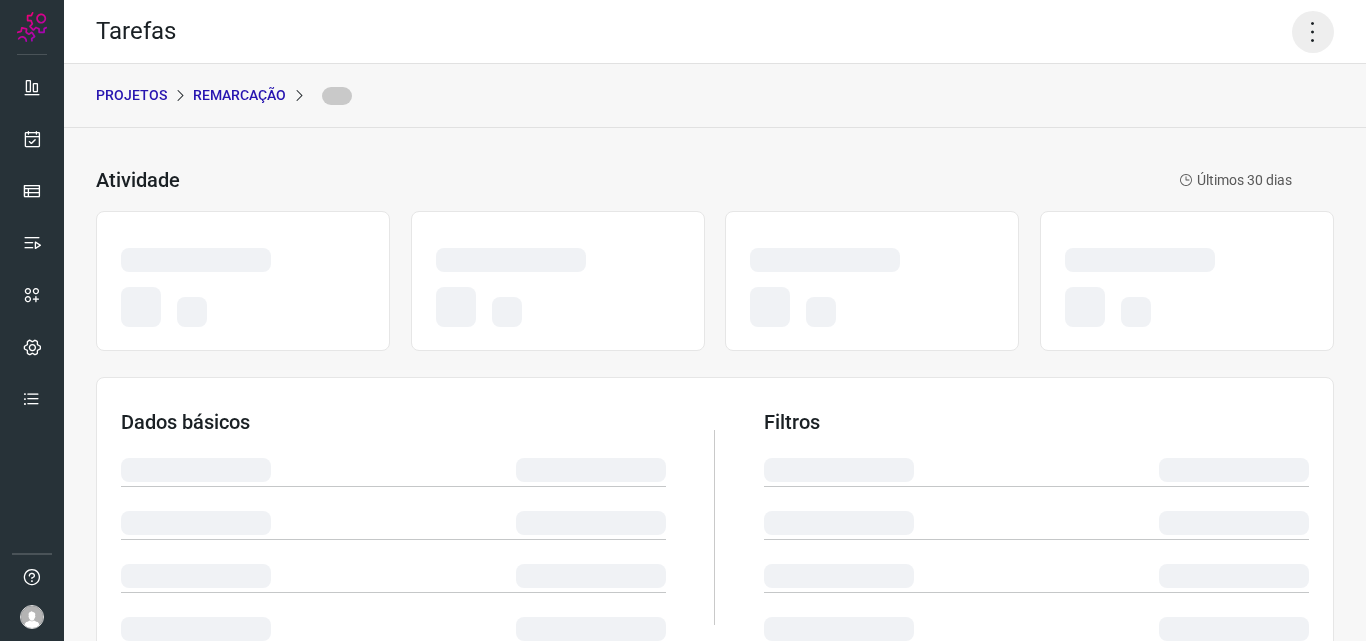 click 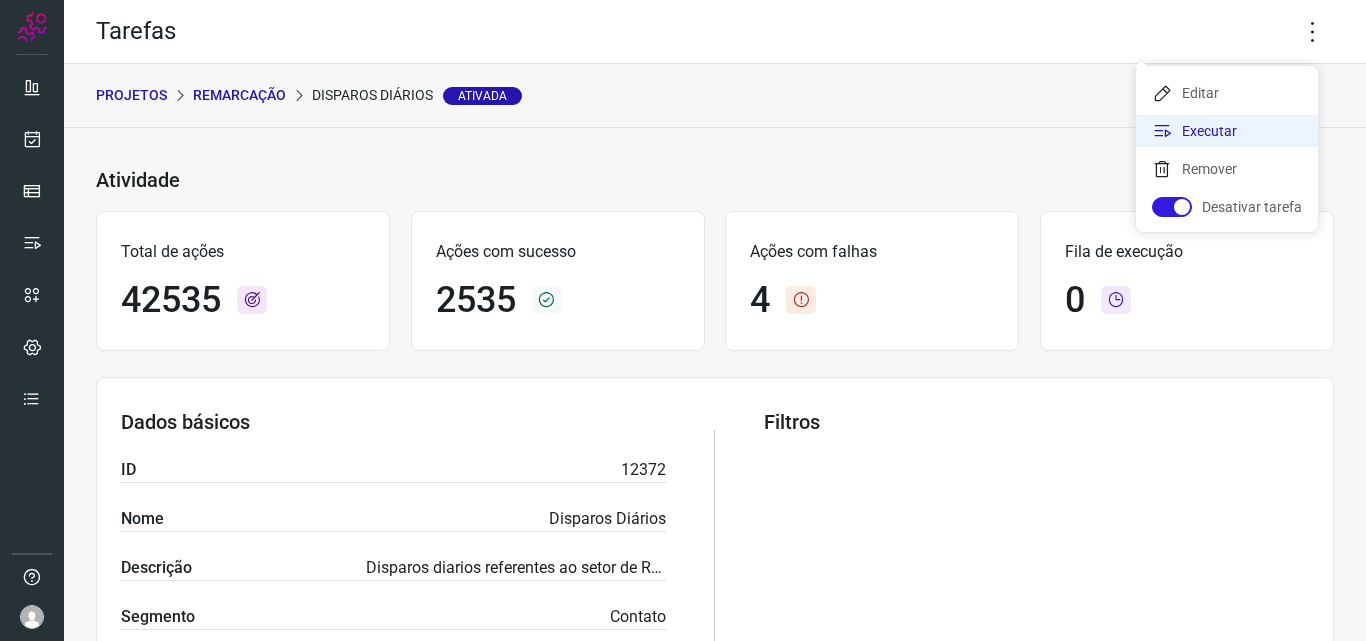 click on "Executar" 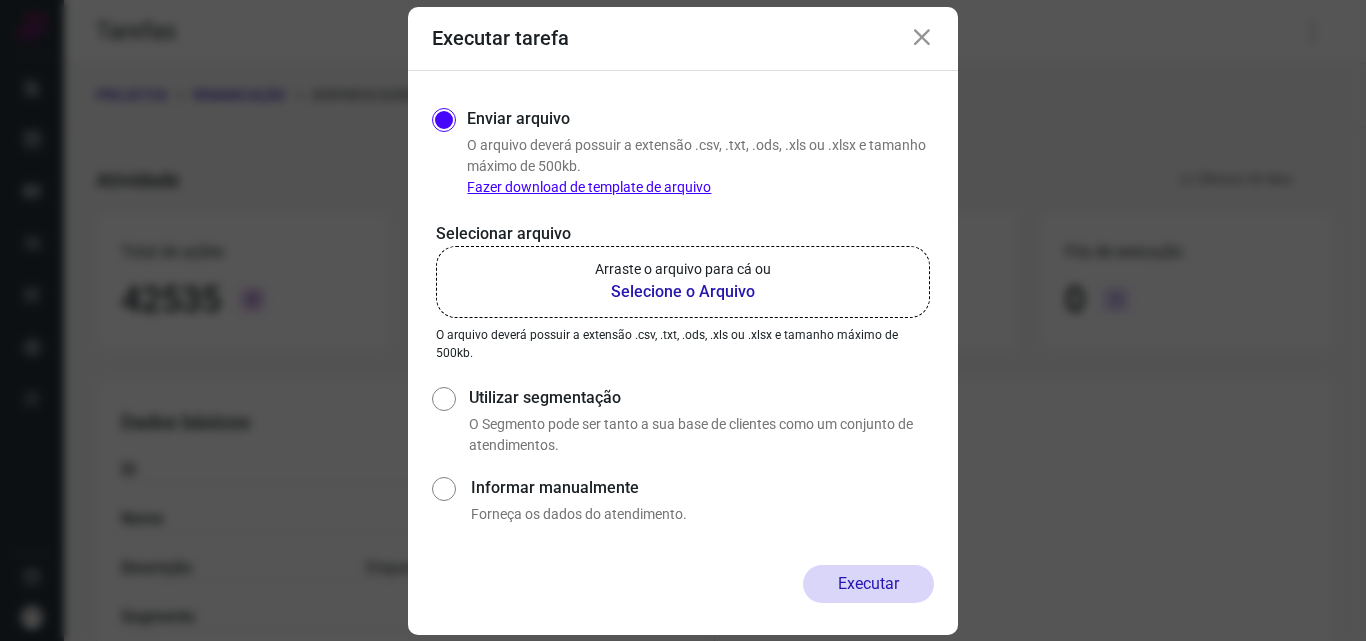 click on "Selecione o Arquivo" at bounding box center [683, 292] 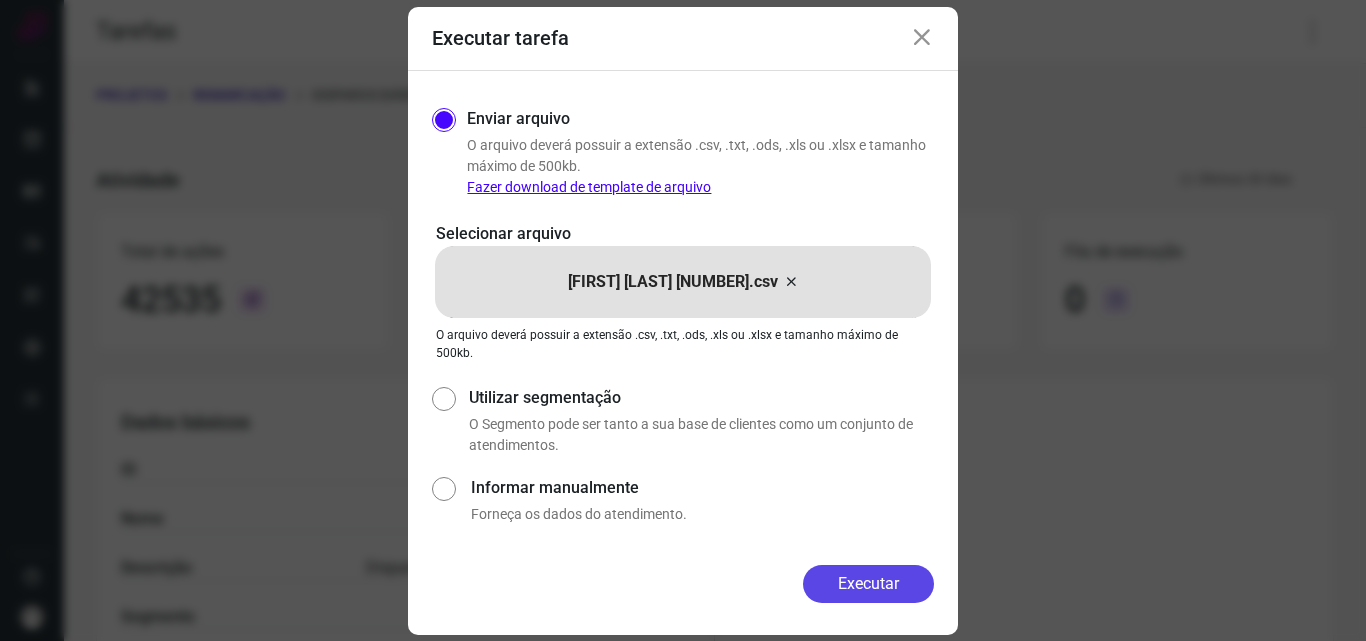 click on "Executar" at bounding box center [868, 584] 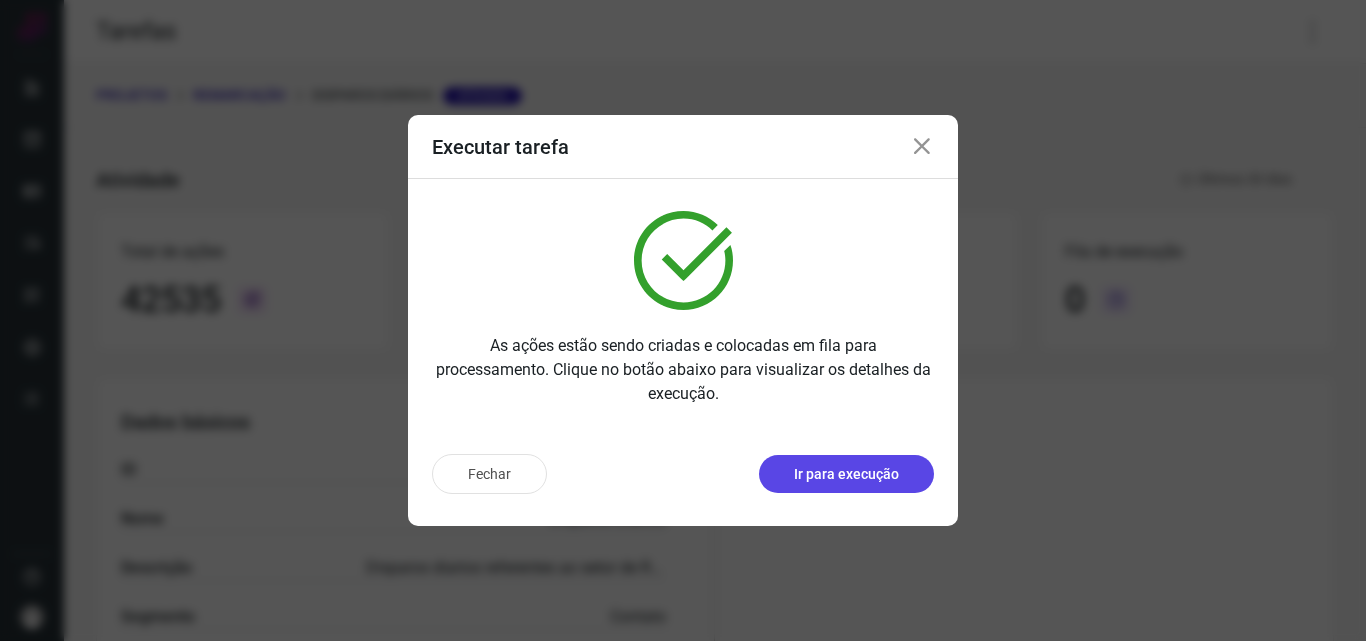 click on "Ir para execução" at bounding box center [846, 474] 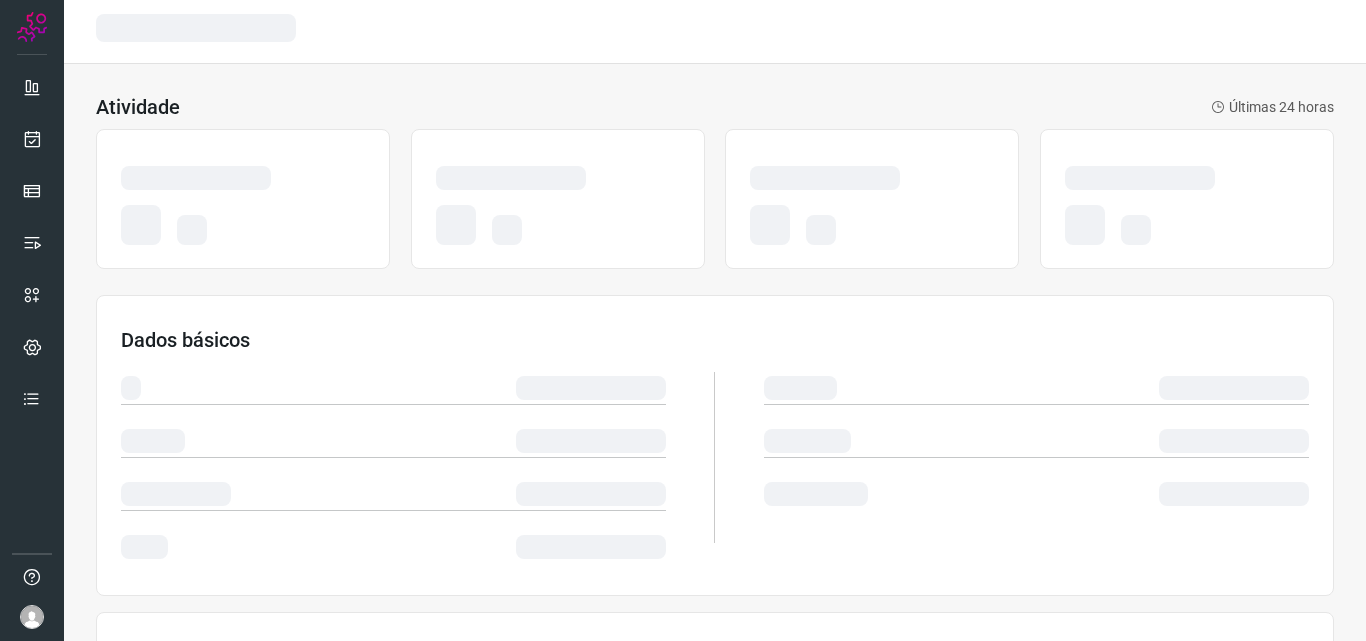 click at bounding box center [1036, 457] 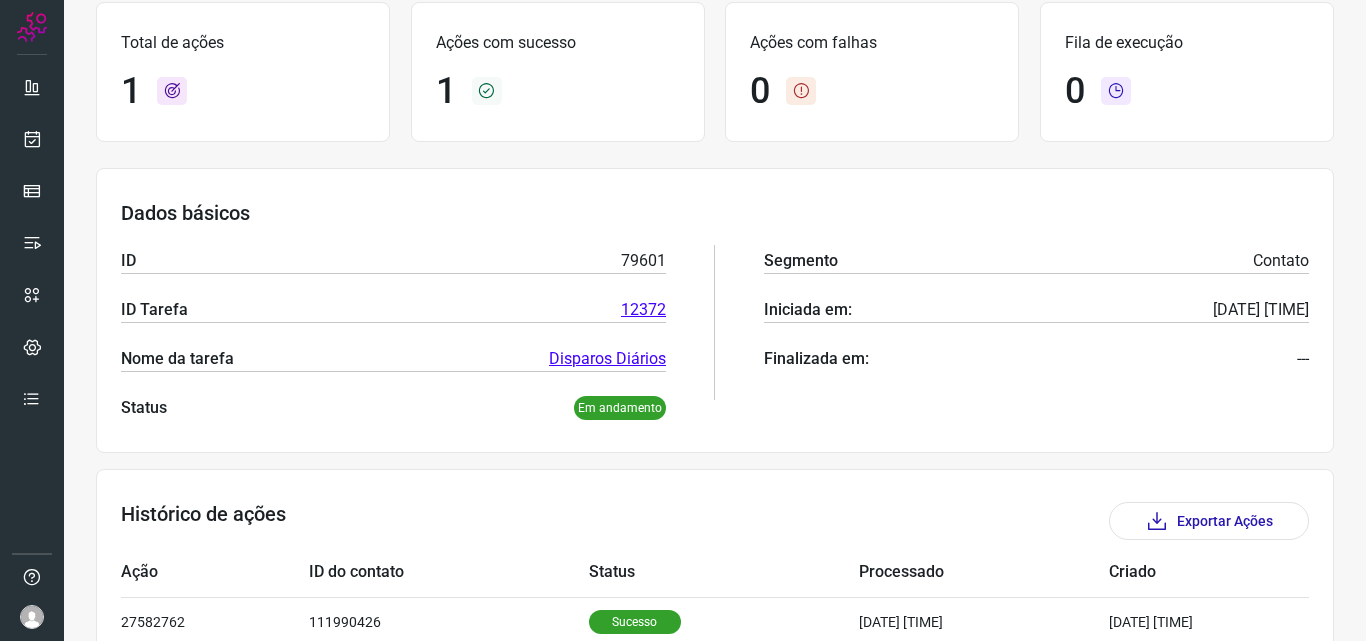 scroll, scrollTop: 0, scrollLeft: 0, axis: both 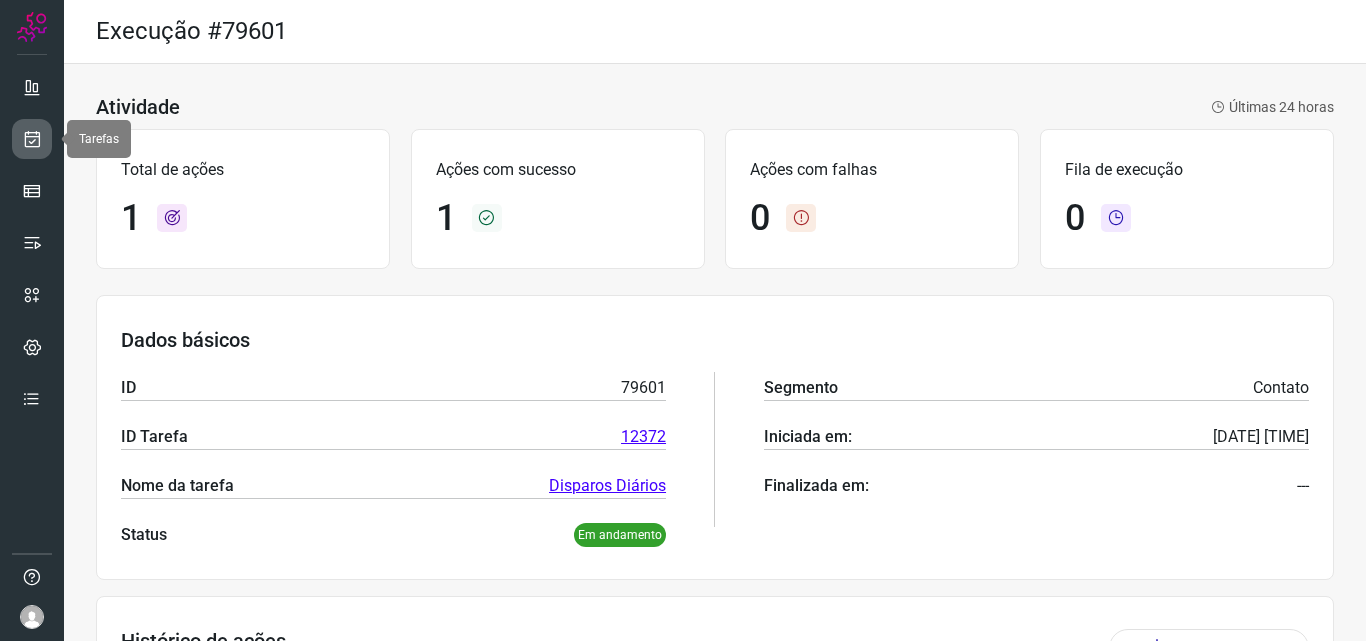 click at bounding box center (32, 139) 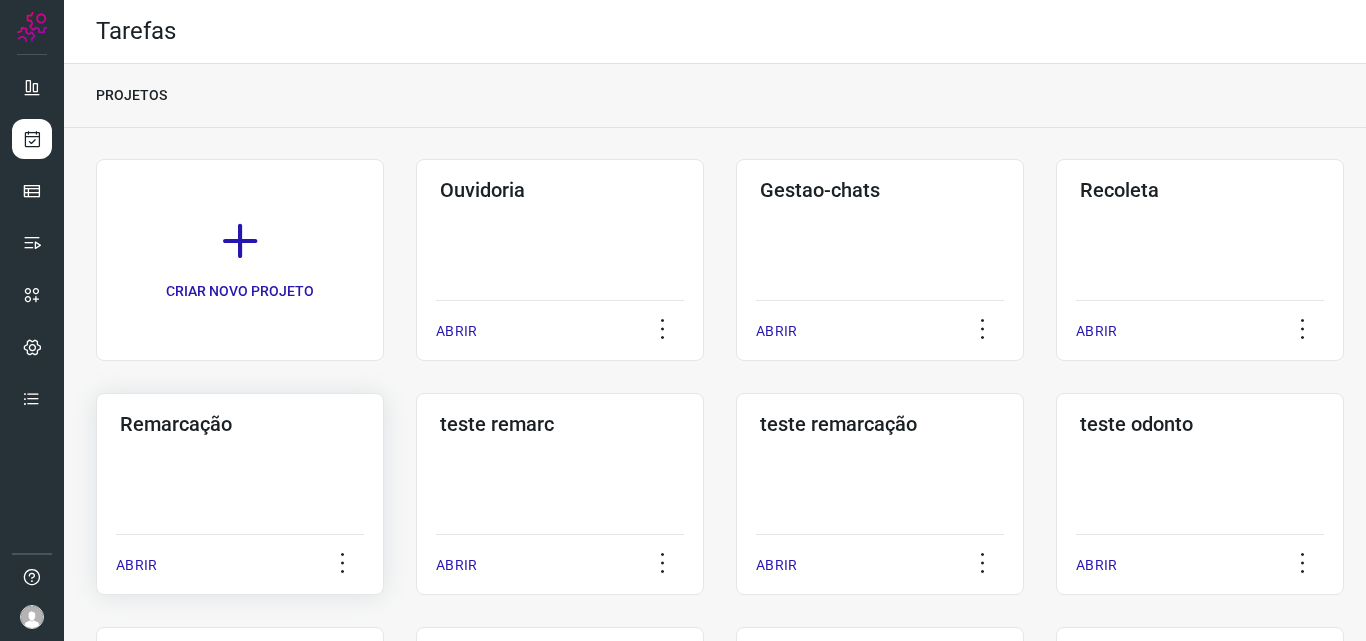 click on "Remarcação" at bounding box center (240, 424) 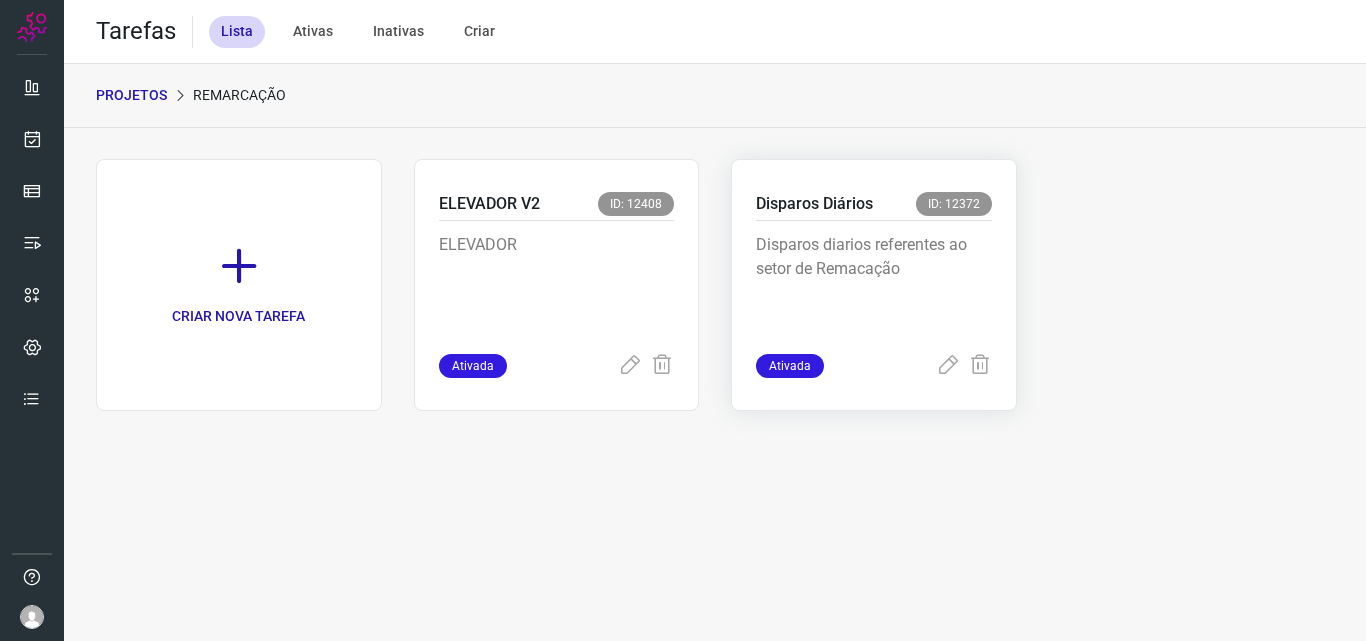 click on "Disparos Diários" at bounding box center (814, 204) 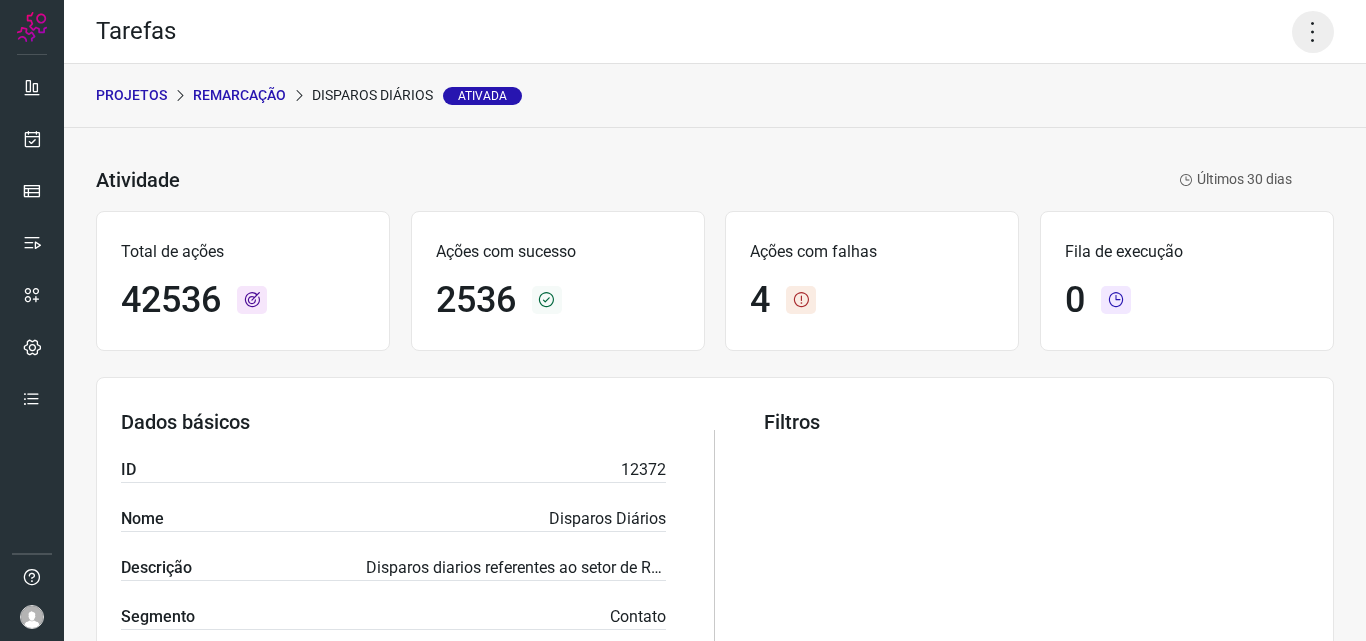 click 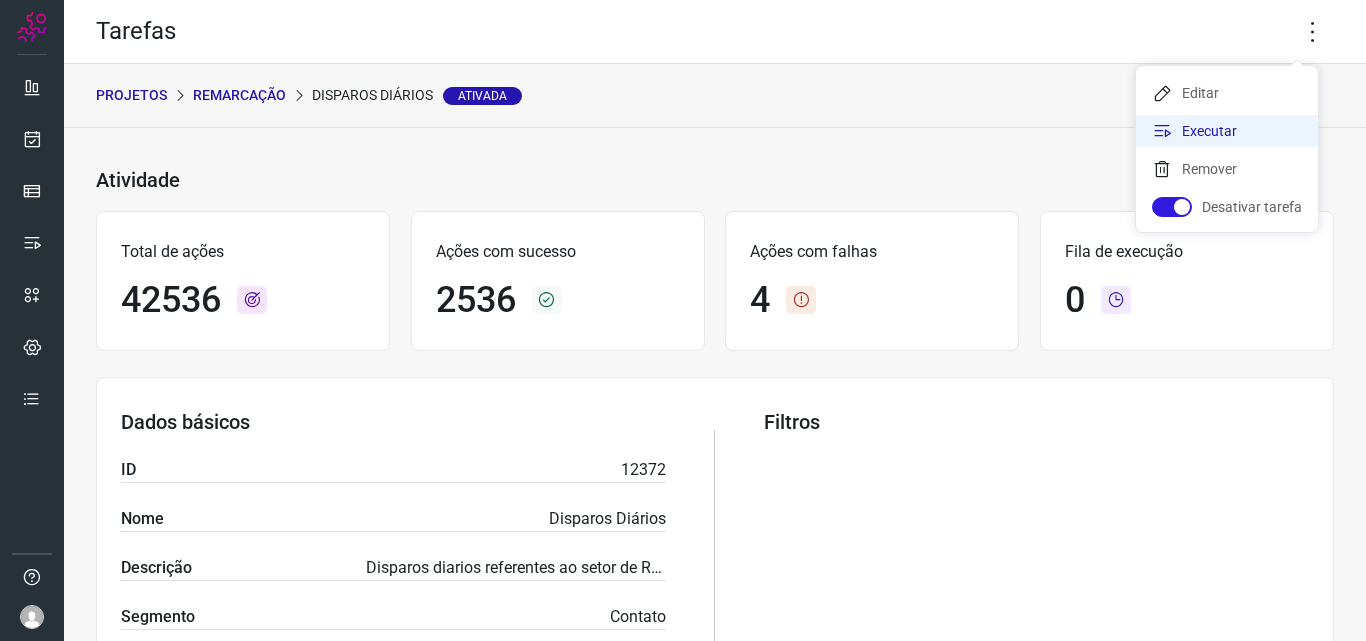 click on "Executar" 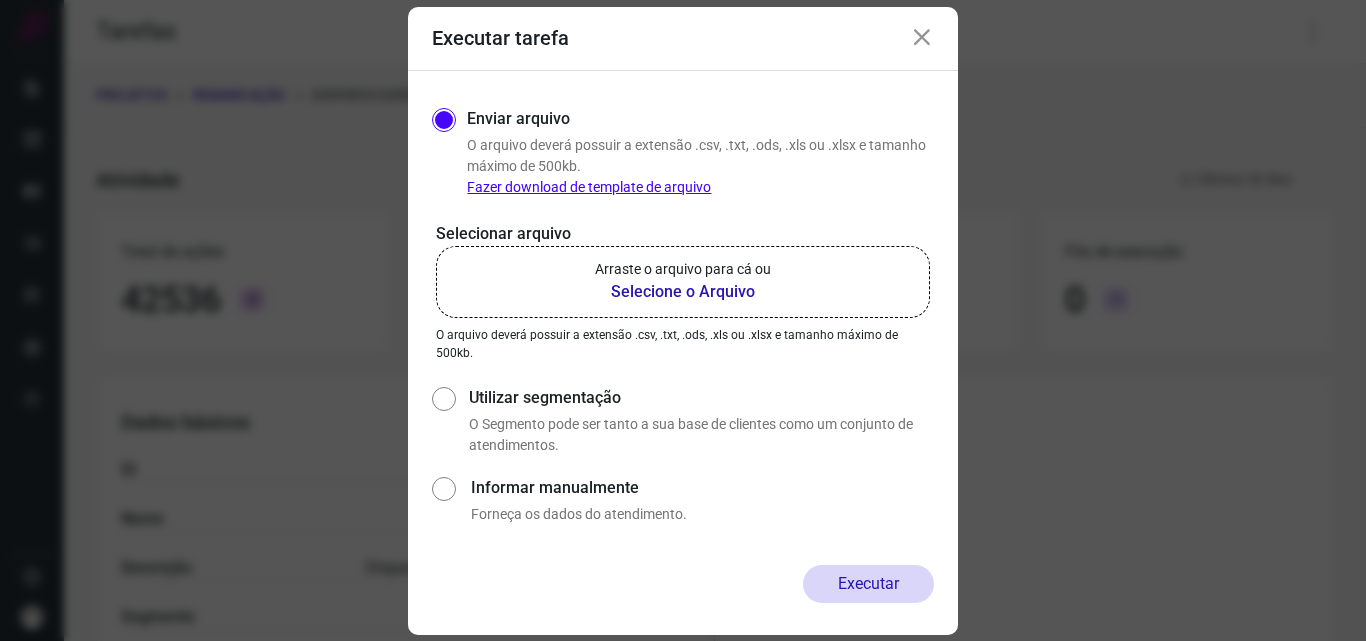 click on "Selecione o Arquivo" at bounding box center (683, 292) 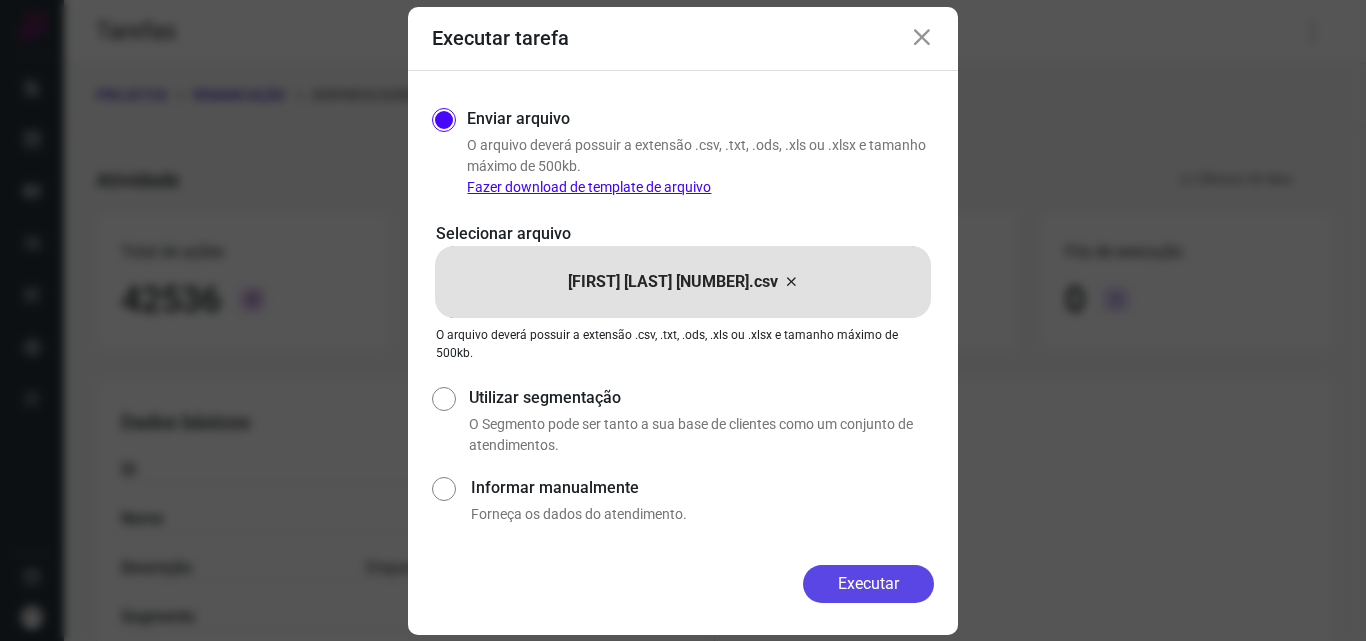 click on "Executar" at bounding box center [868, 584] 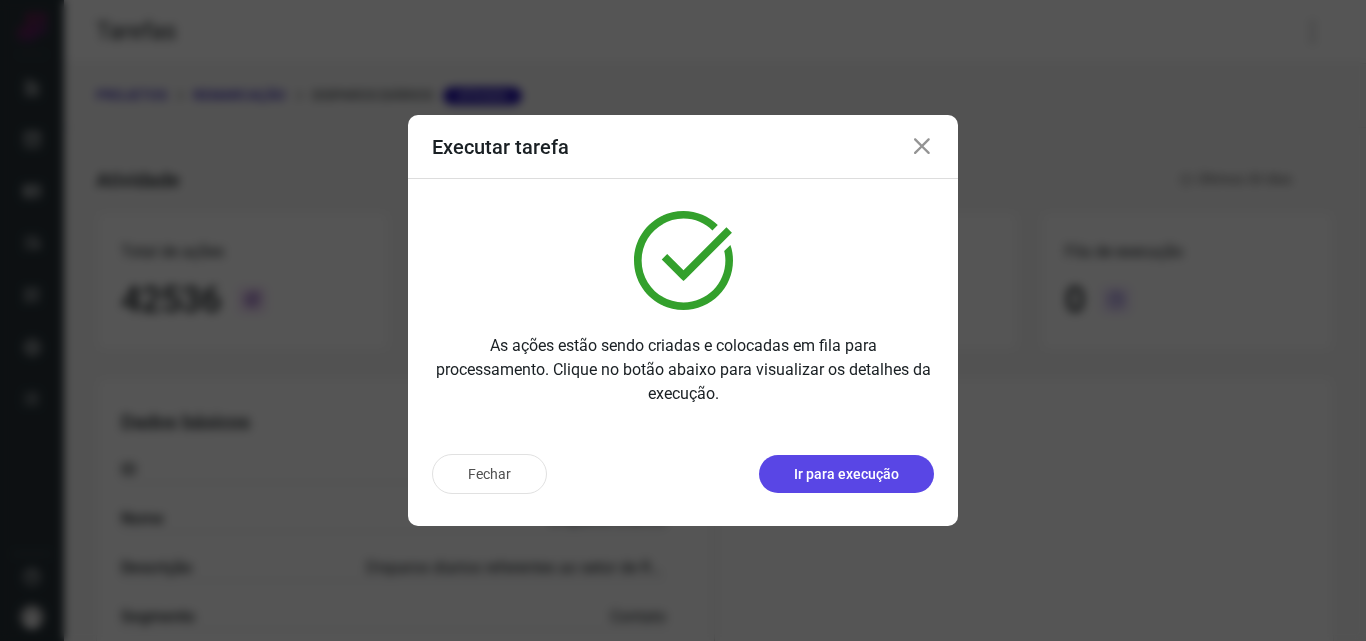 click on "Ir para execução" at bounding box center [846, 474] 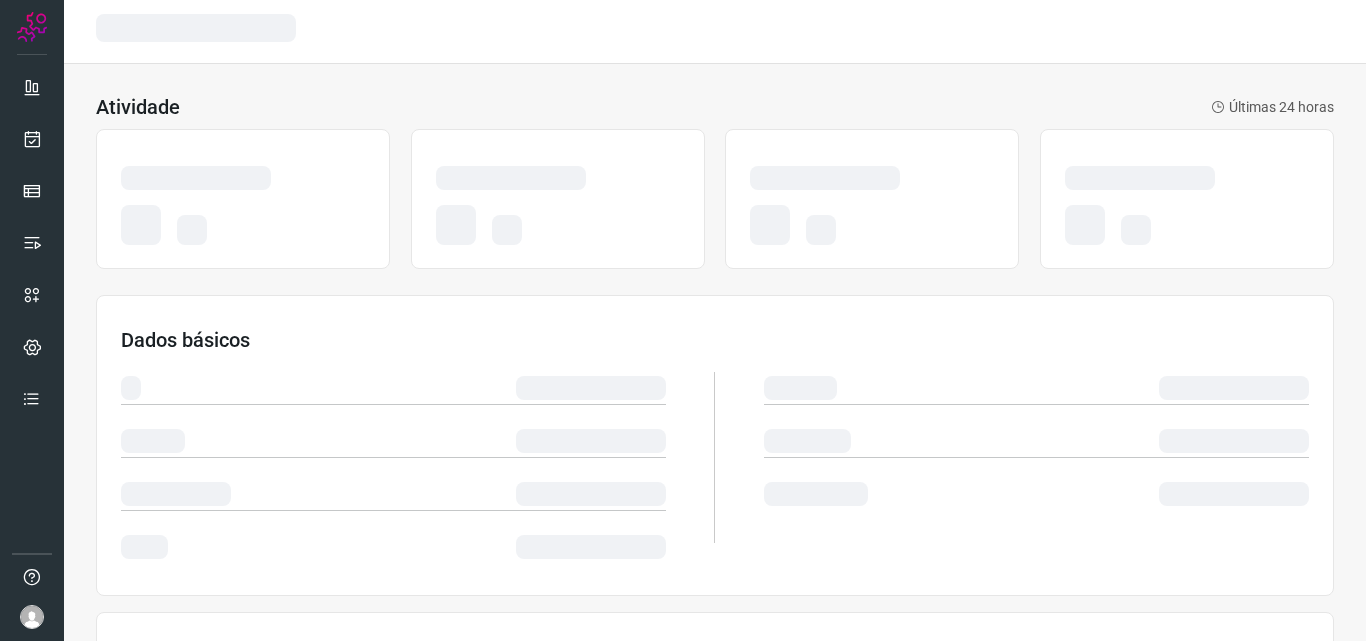 scroll, scrollTop: 0, scrollLeft: 0, axis: both 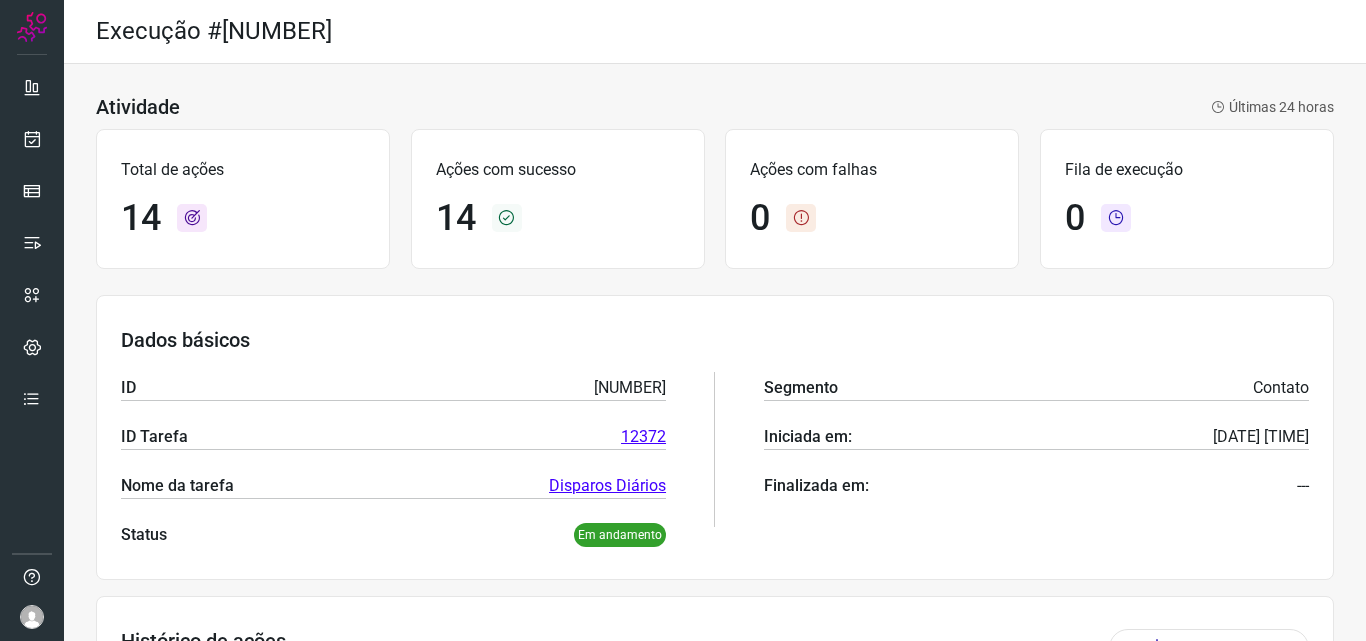 click at bounding box center (32, 617) 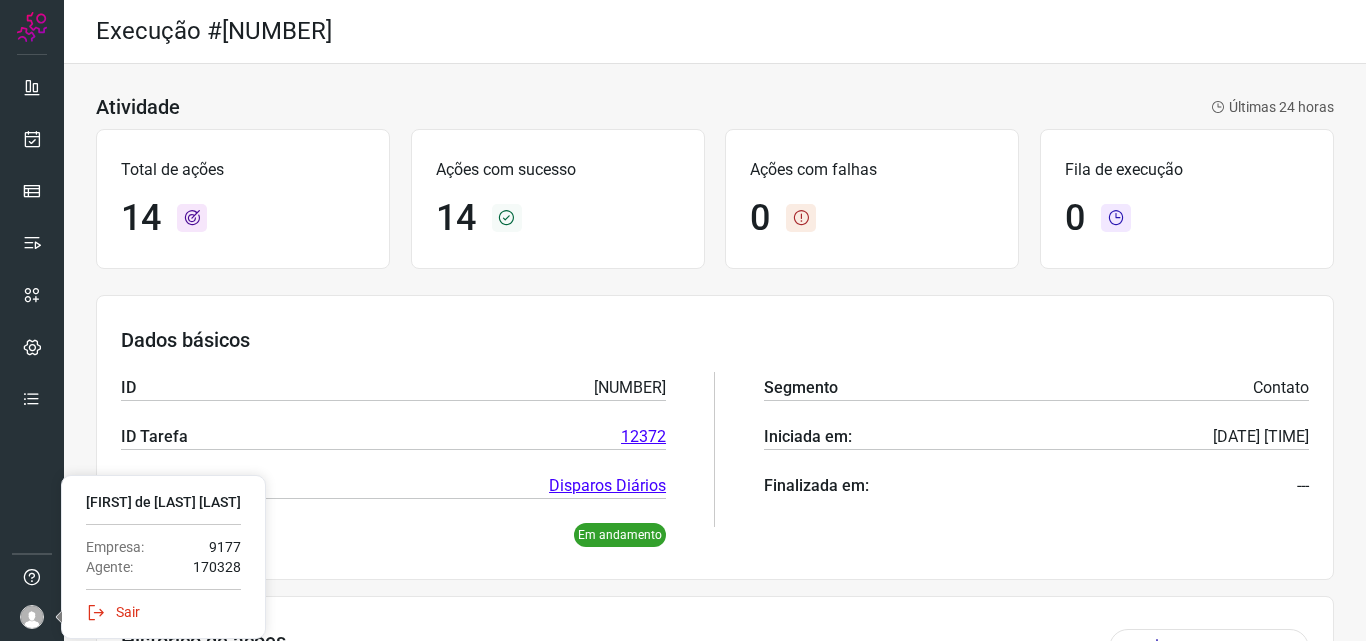 click on "Sair" at bounding box center (163, 612) 